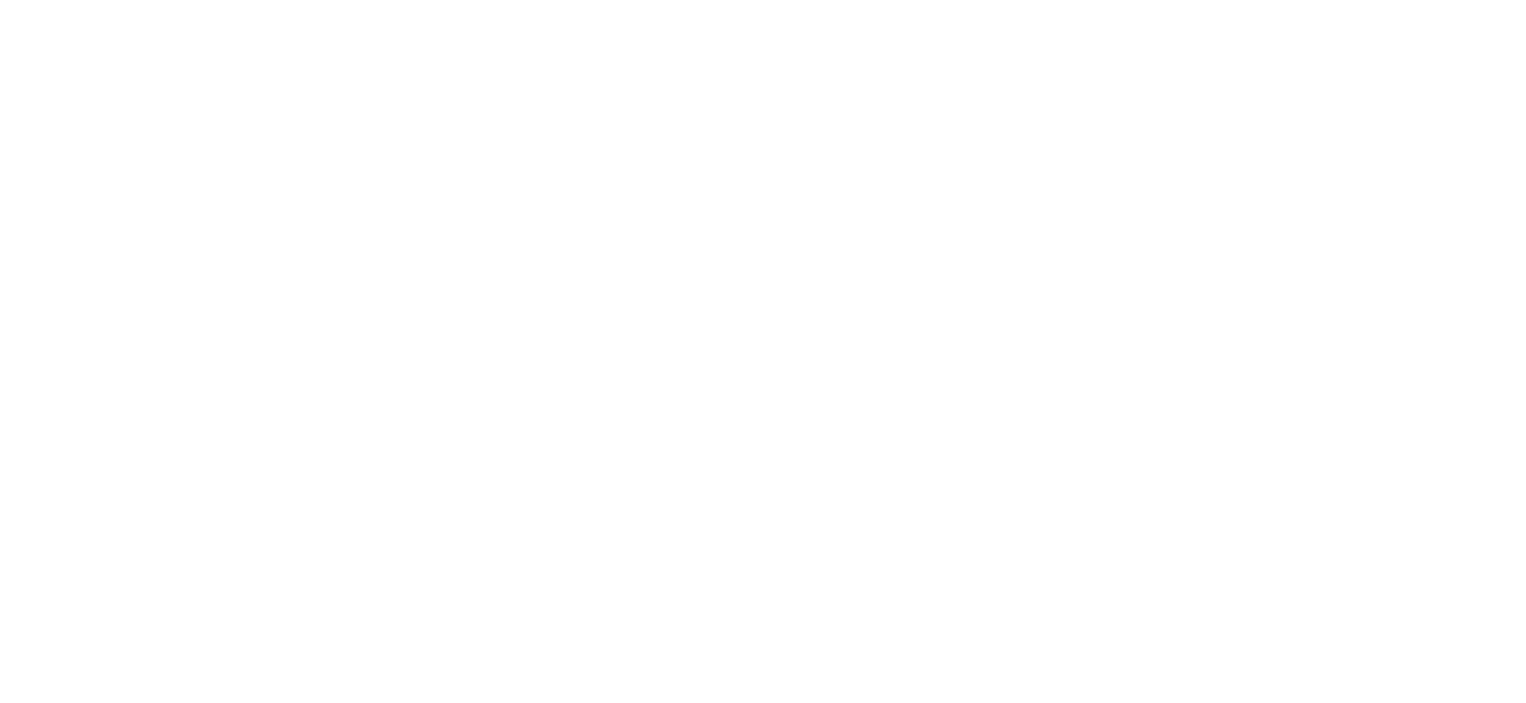 scroll, scrollTop: 0, scrollLeft: 0, axis: both 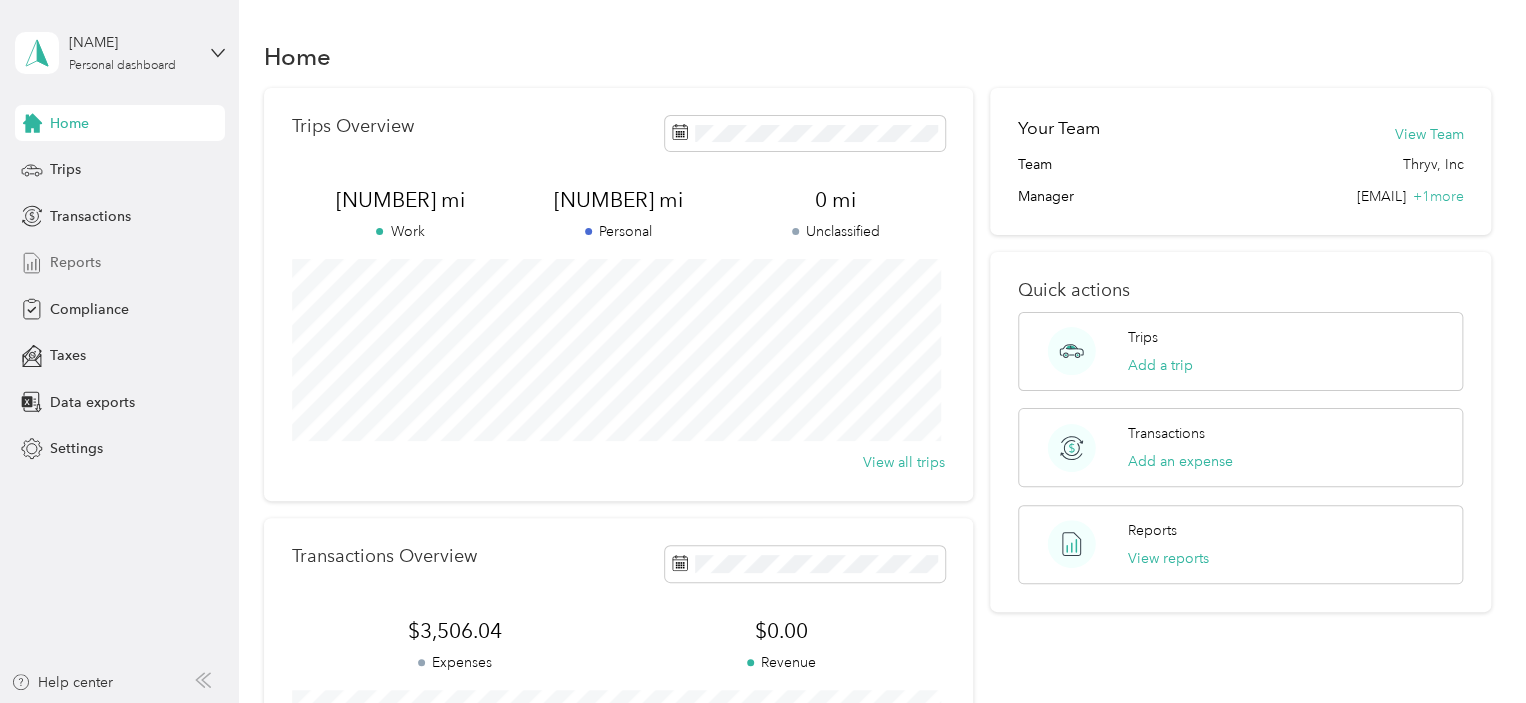 click on "Reports" at bounding box center (75, 262) 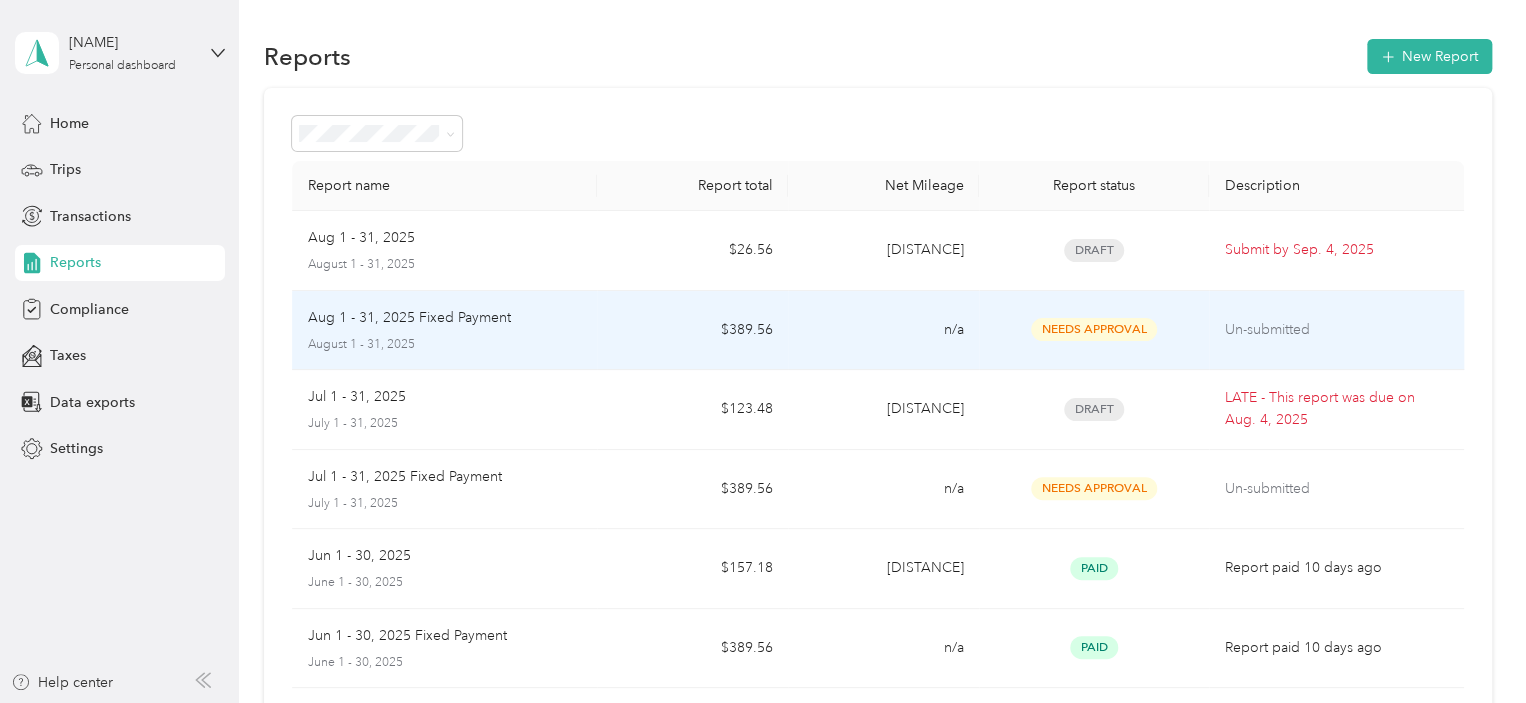 click on "Un-submitted" at bounding box center [1336, 330] 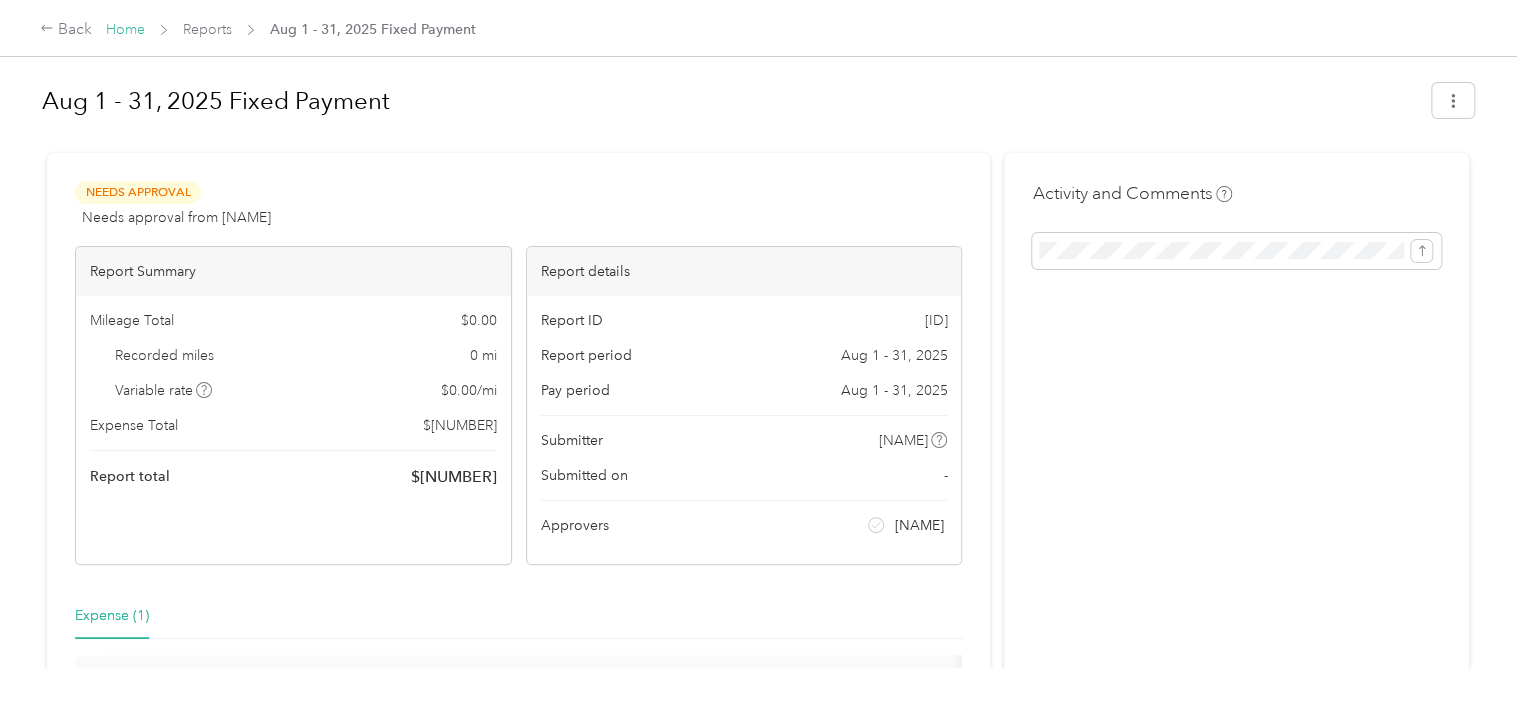 click on "Home" at bounding box center [125, 29] 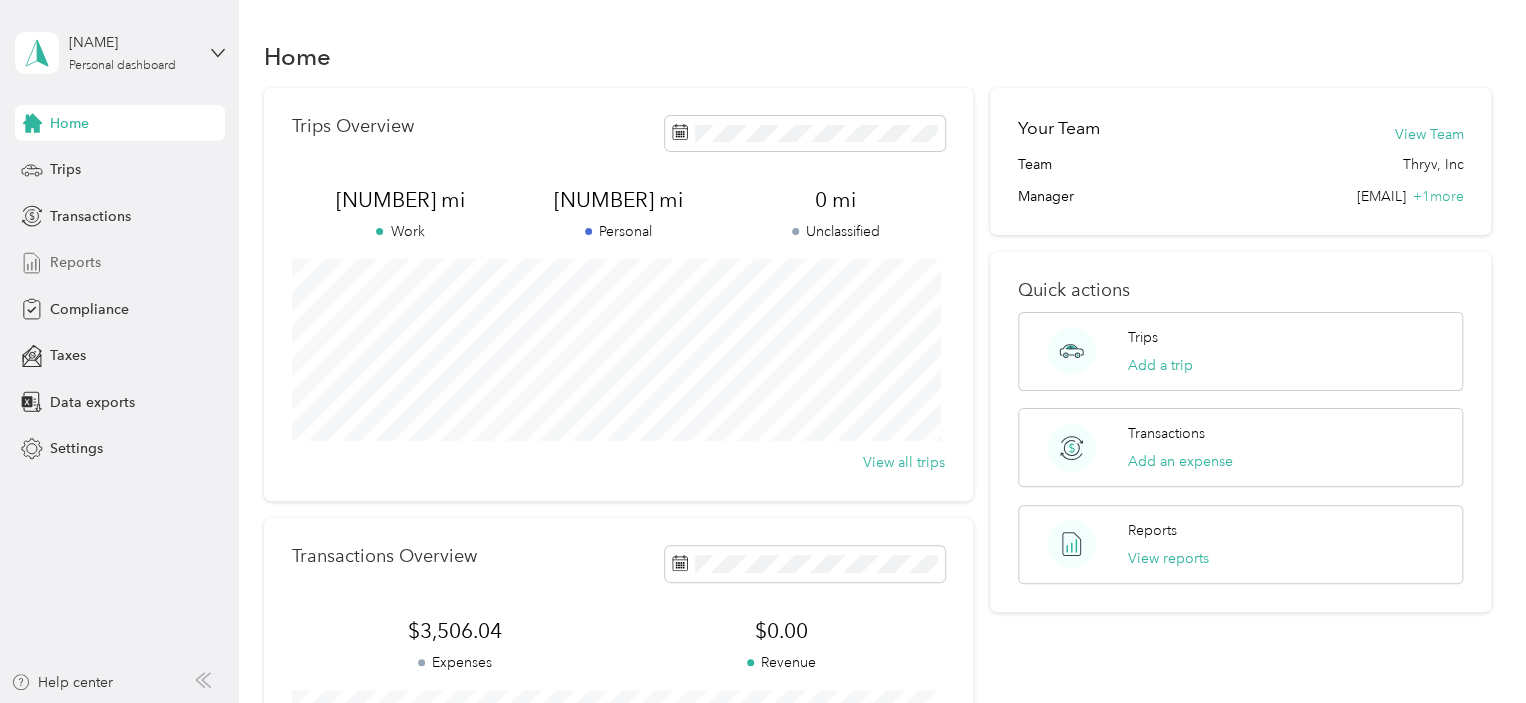 click on "Reports" at bounding box center [75, 262] 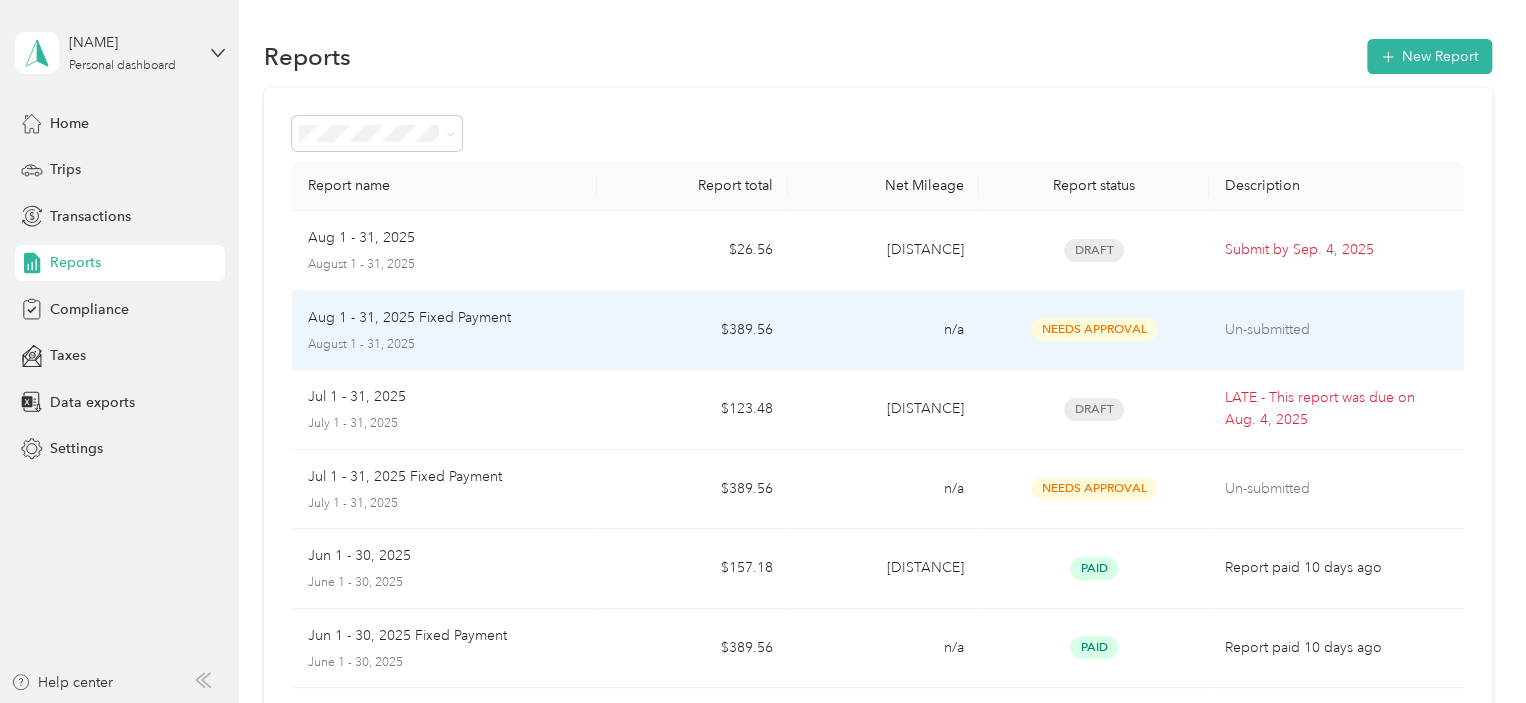 click on "Aug 1 - 31, 2025 Fixed Payment" at bounding box center (409, 318) 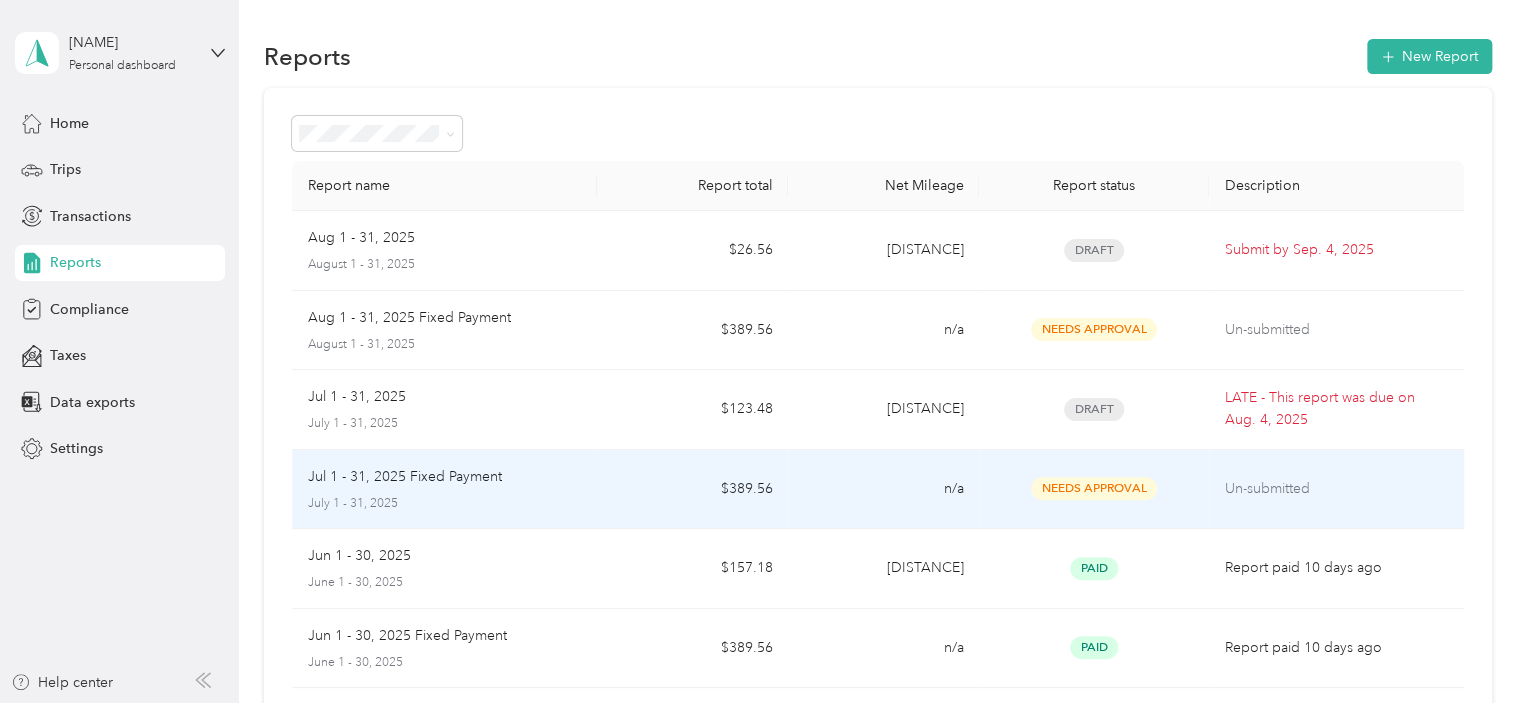 click on "Jul 1 - 31, 2025 Fixed Payment" at bounding box center (405, 477) 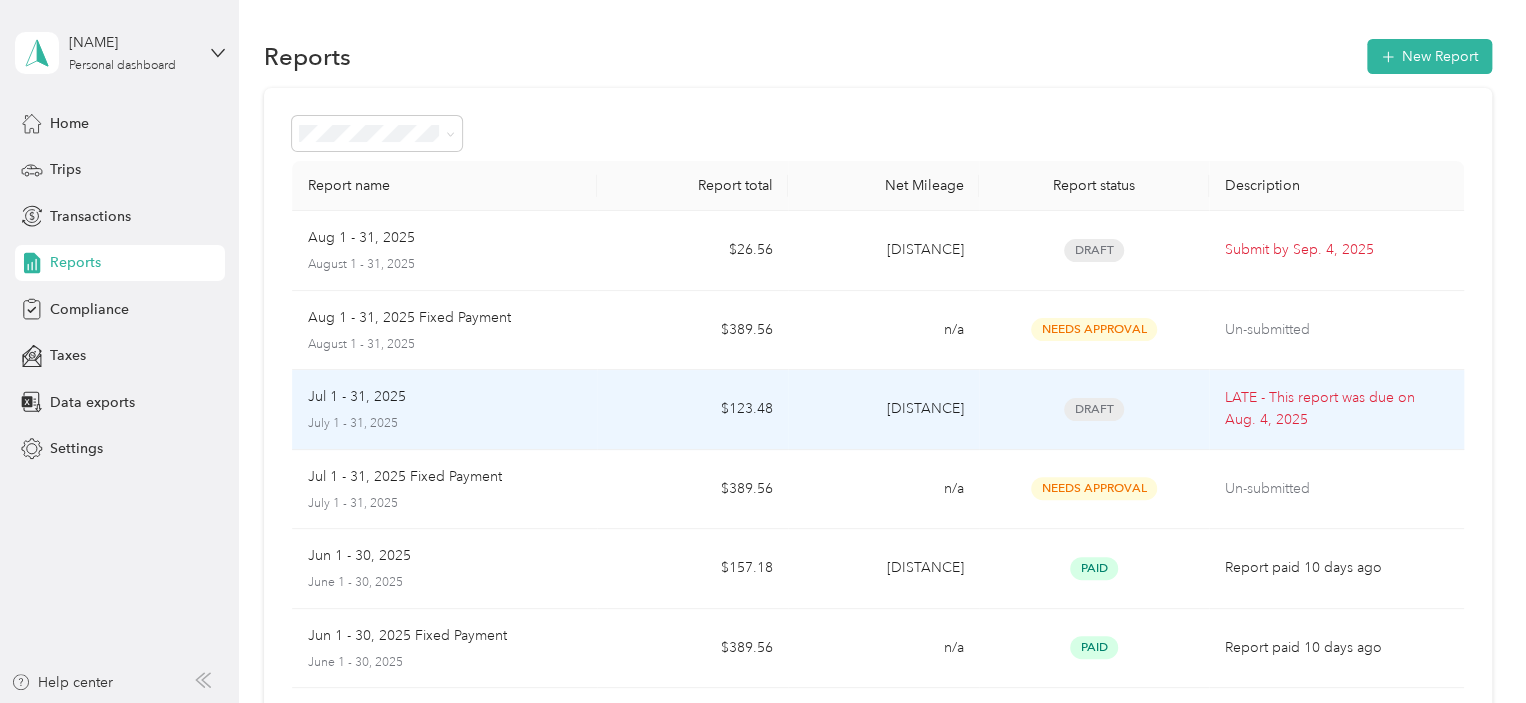 click on "Jul 1 - 31, 2025" at bounding box center [357, 397] 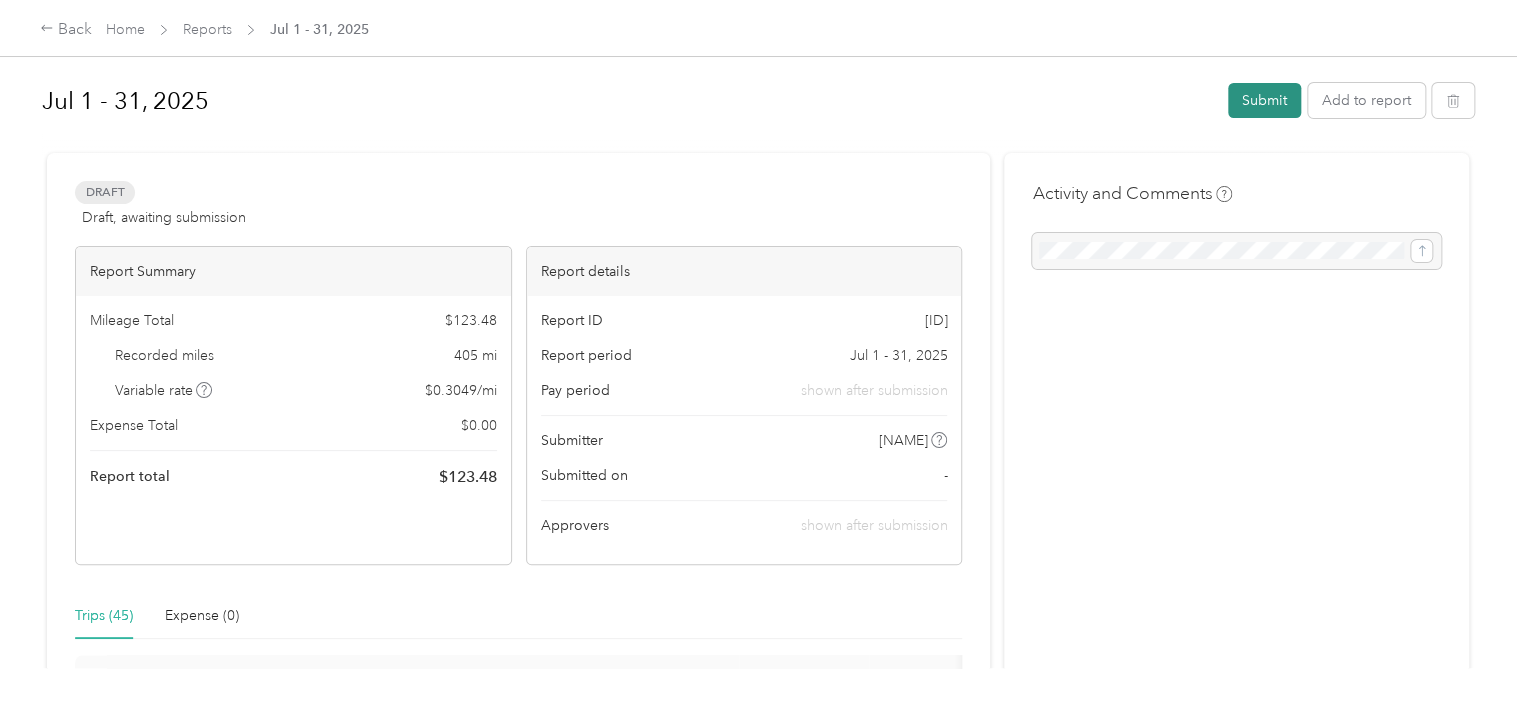 click on "Submit" at bounding box center [1264, 100] 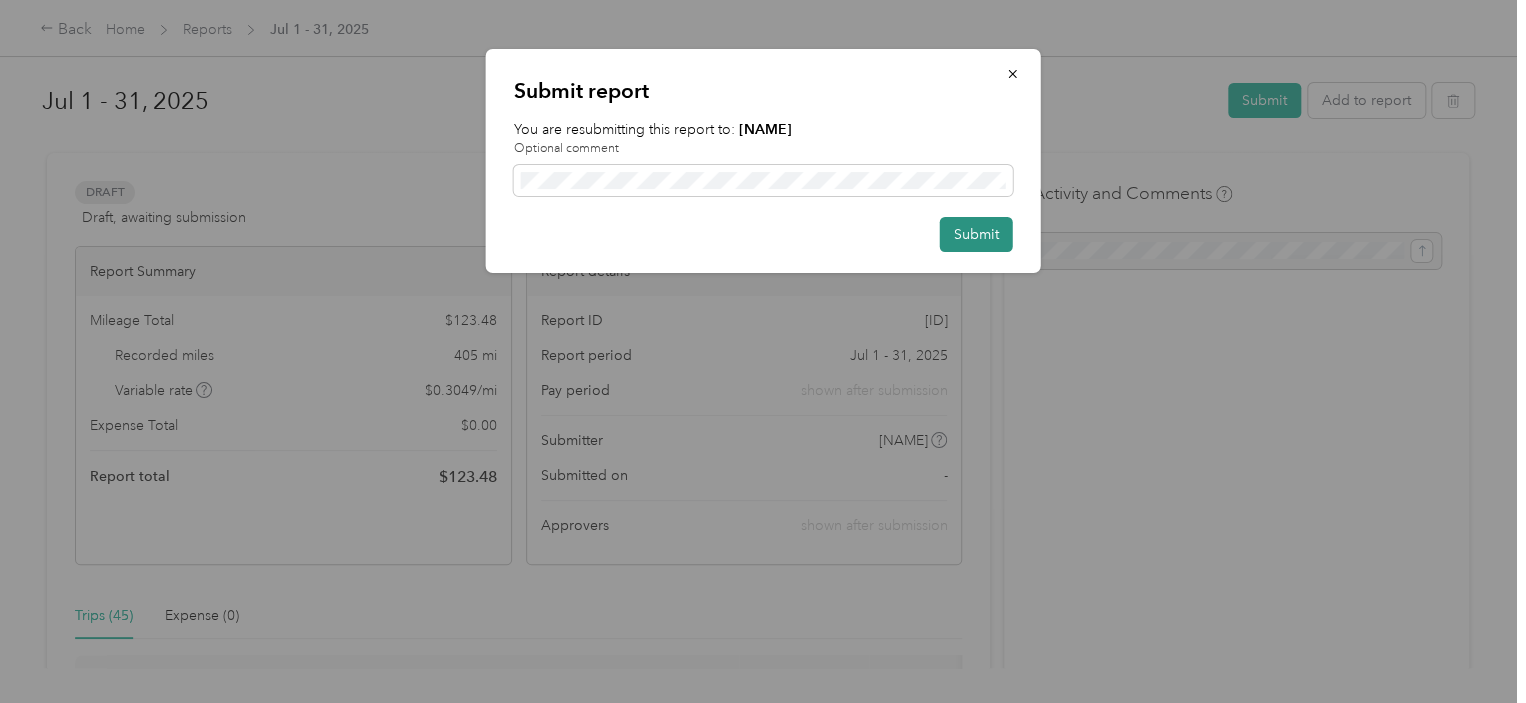 click on "Submit" at bounding box center (976, 234) 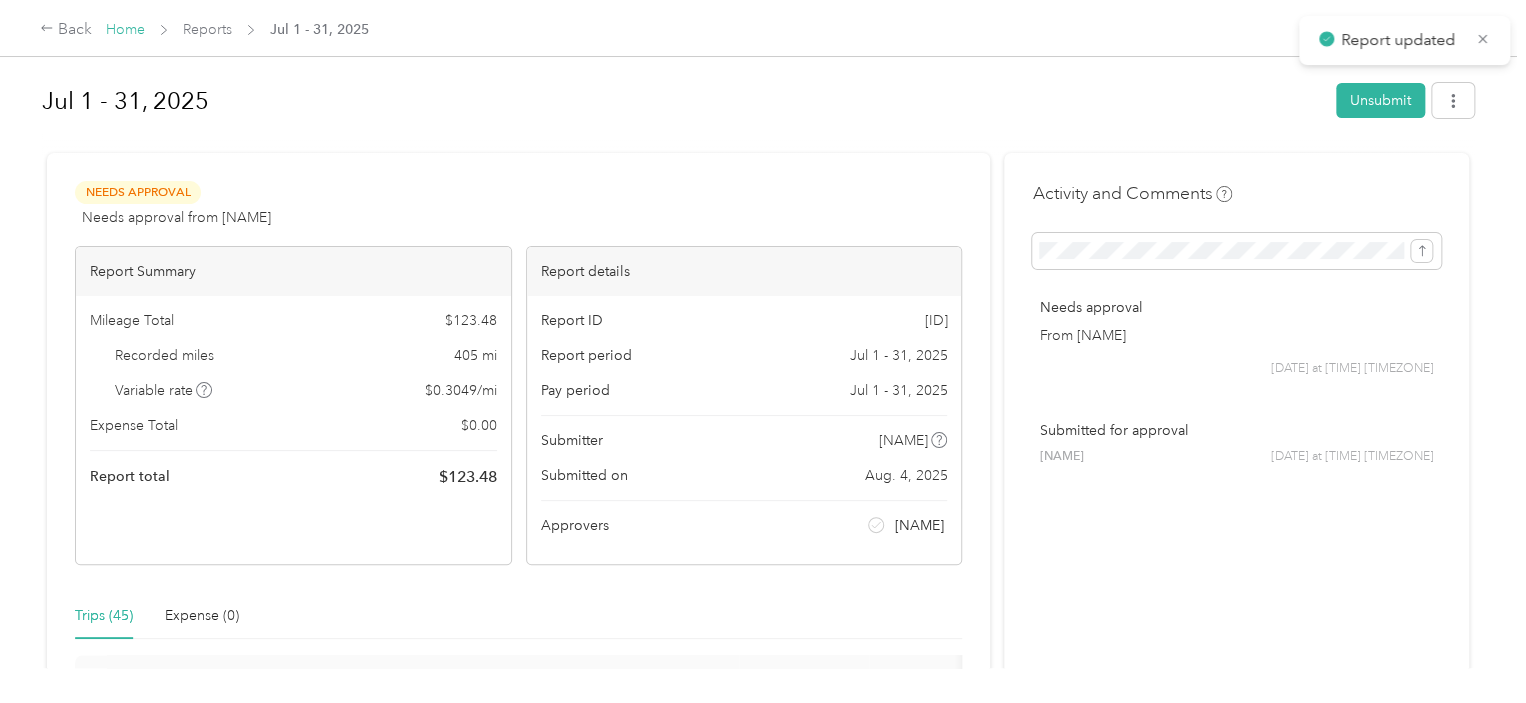 click on "Home" at bounding box center (125, 29) 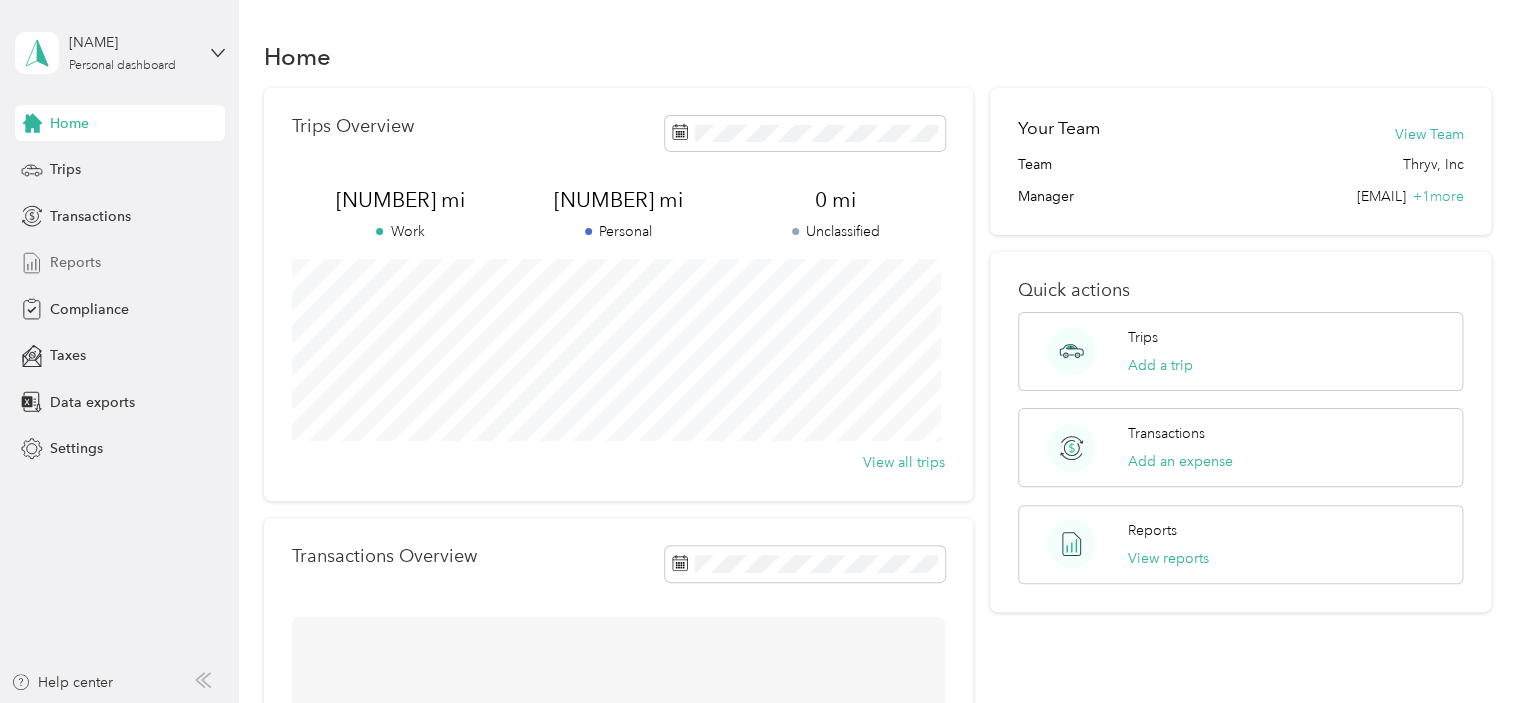 drag, startPoint x: 68, startPoint y: 260, endPoint x: 79, endPoint y: 255, distance: 12.083046 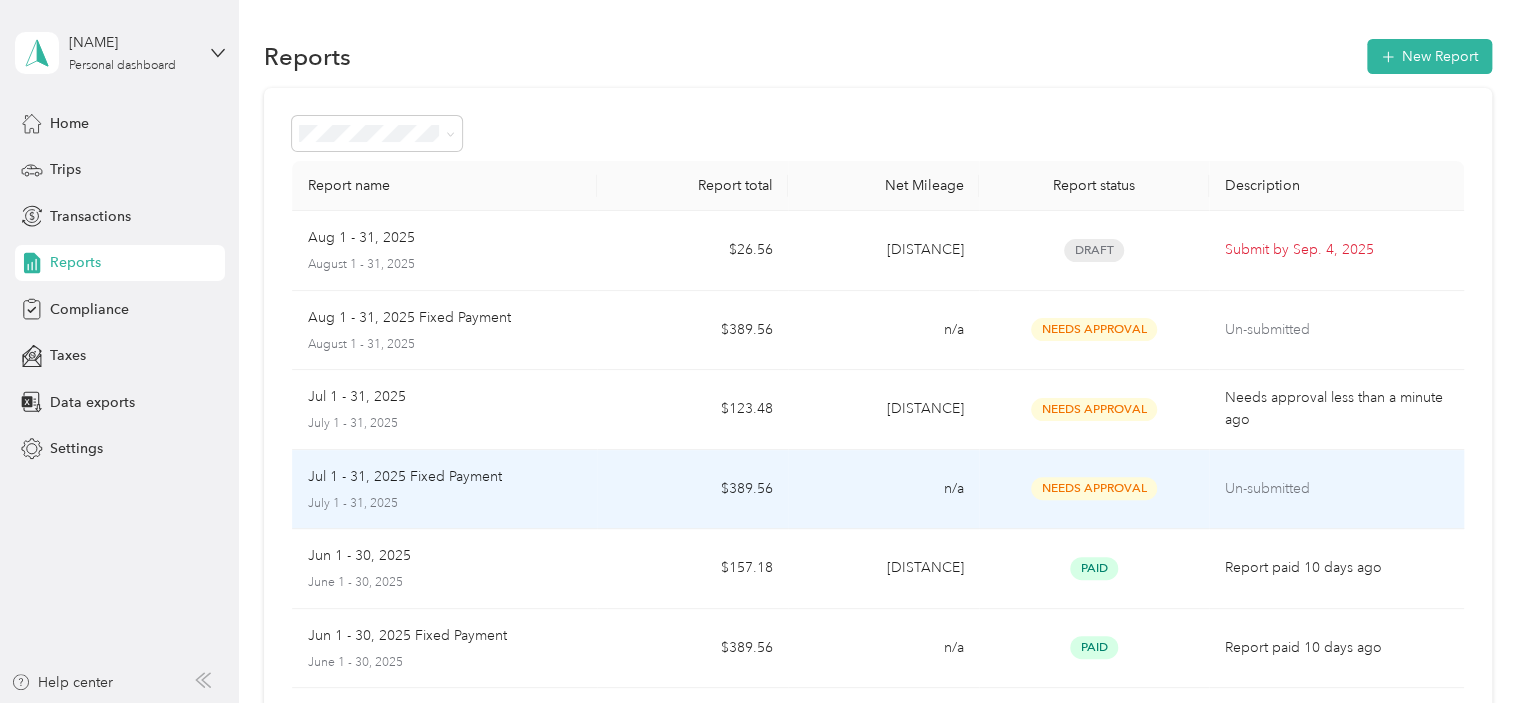 click on "Jul 1 - 31, 2025 Fixed Payment" at bounding box center [405, 477] 